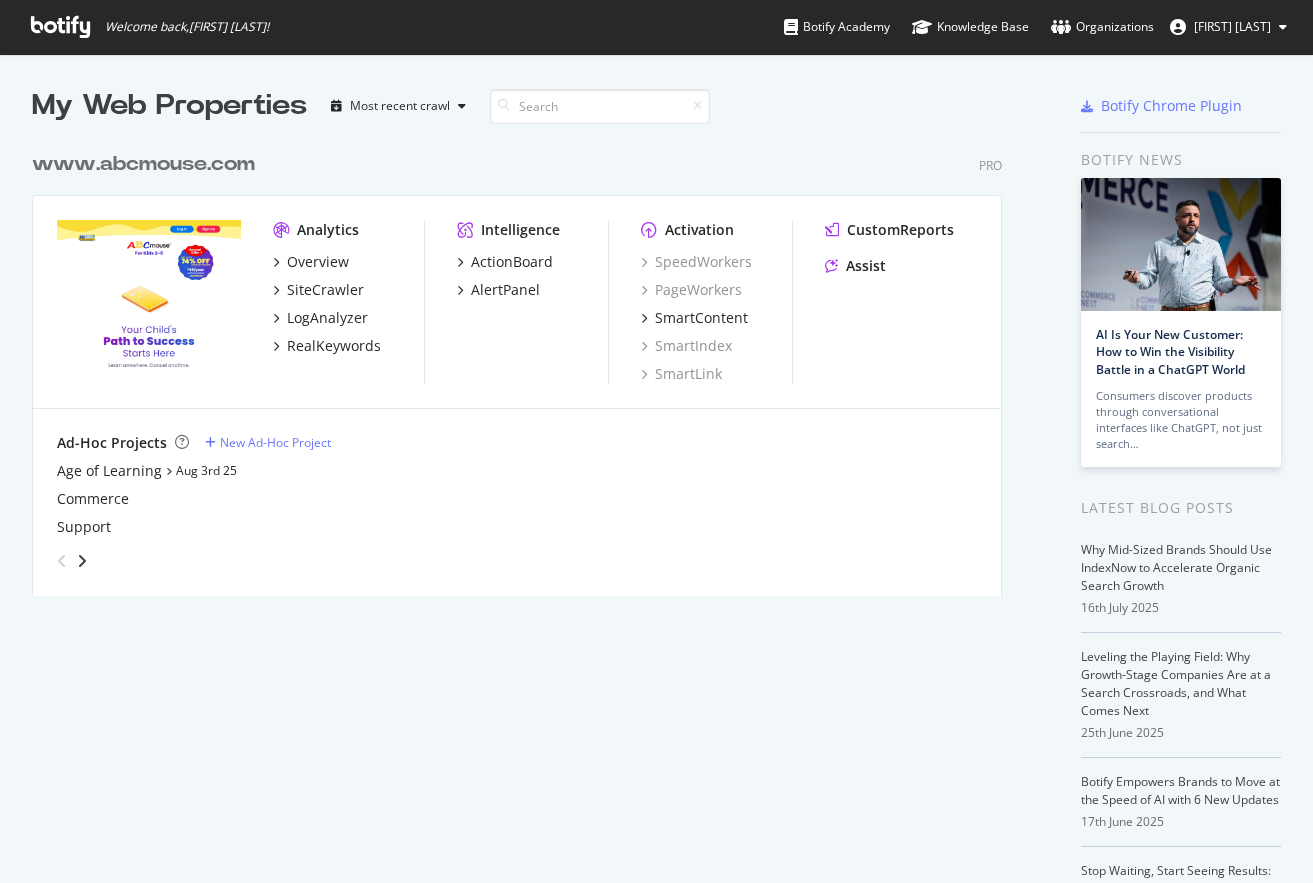 scroll, scrollTop: 0, scrollLeft: 0, axis: both 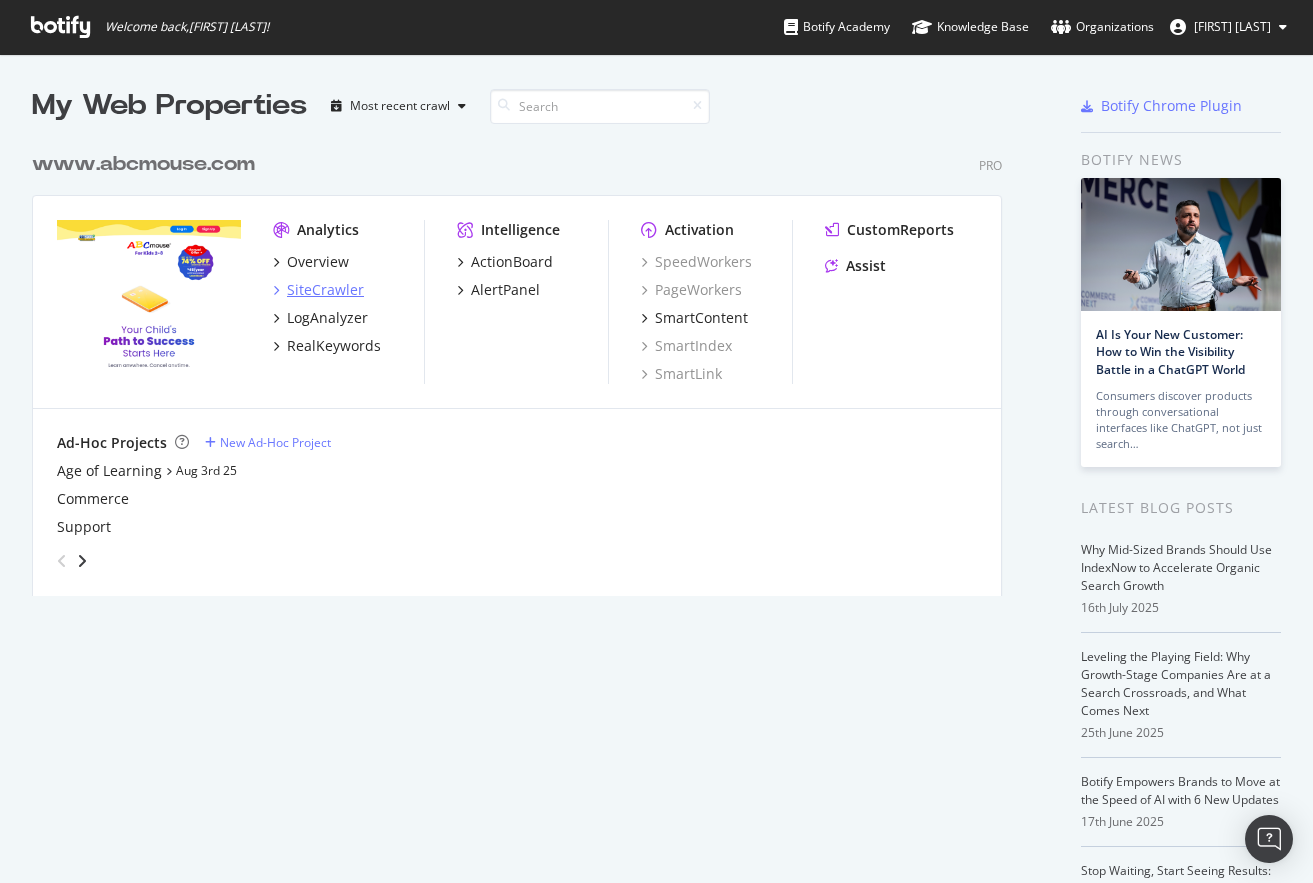 click on "SiteCrawler" at bounding box center (325, 290) 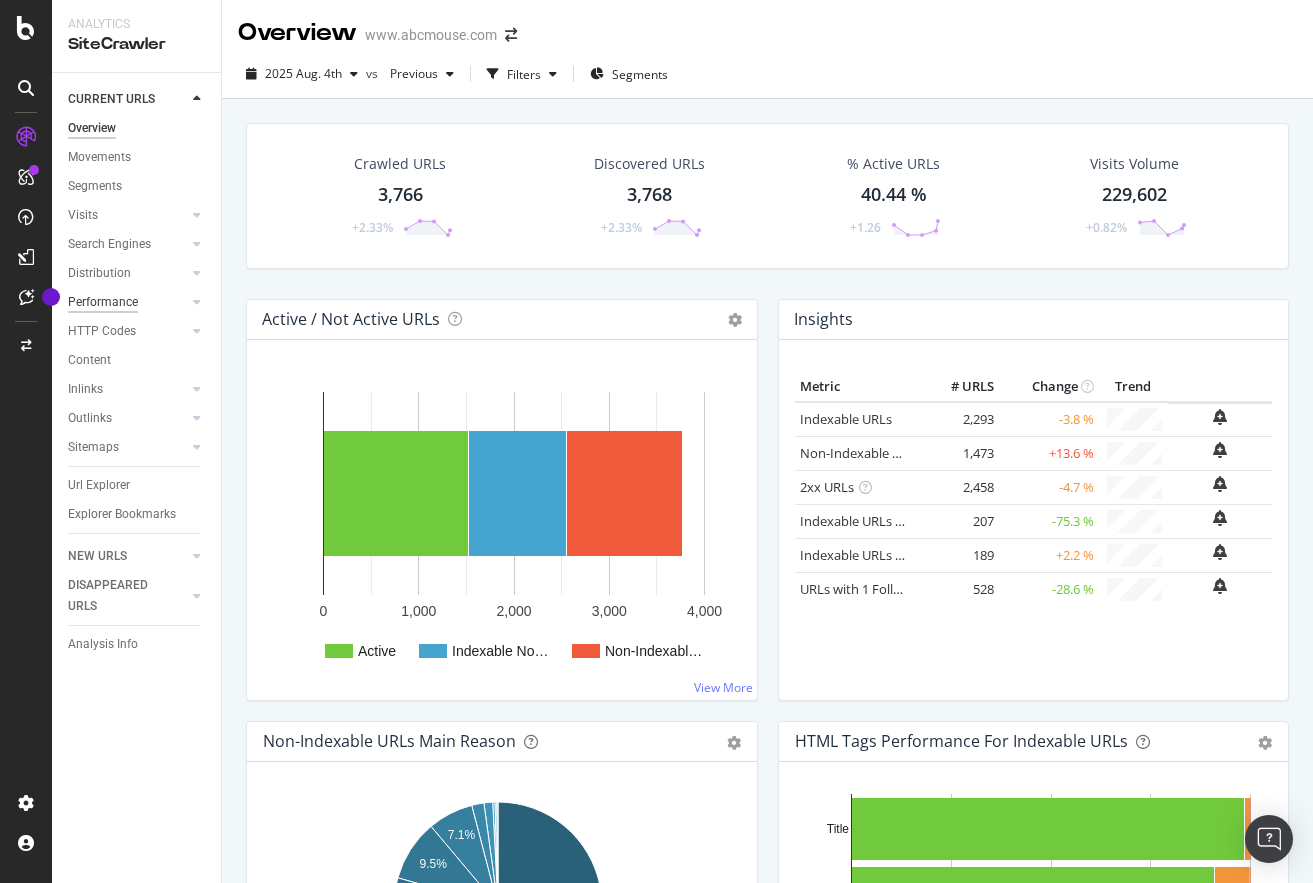 click on "Performance" at bounding box center [103, 302] 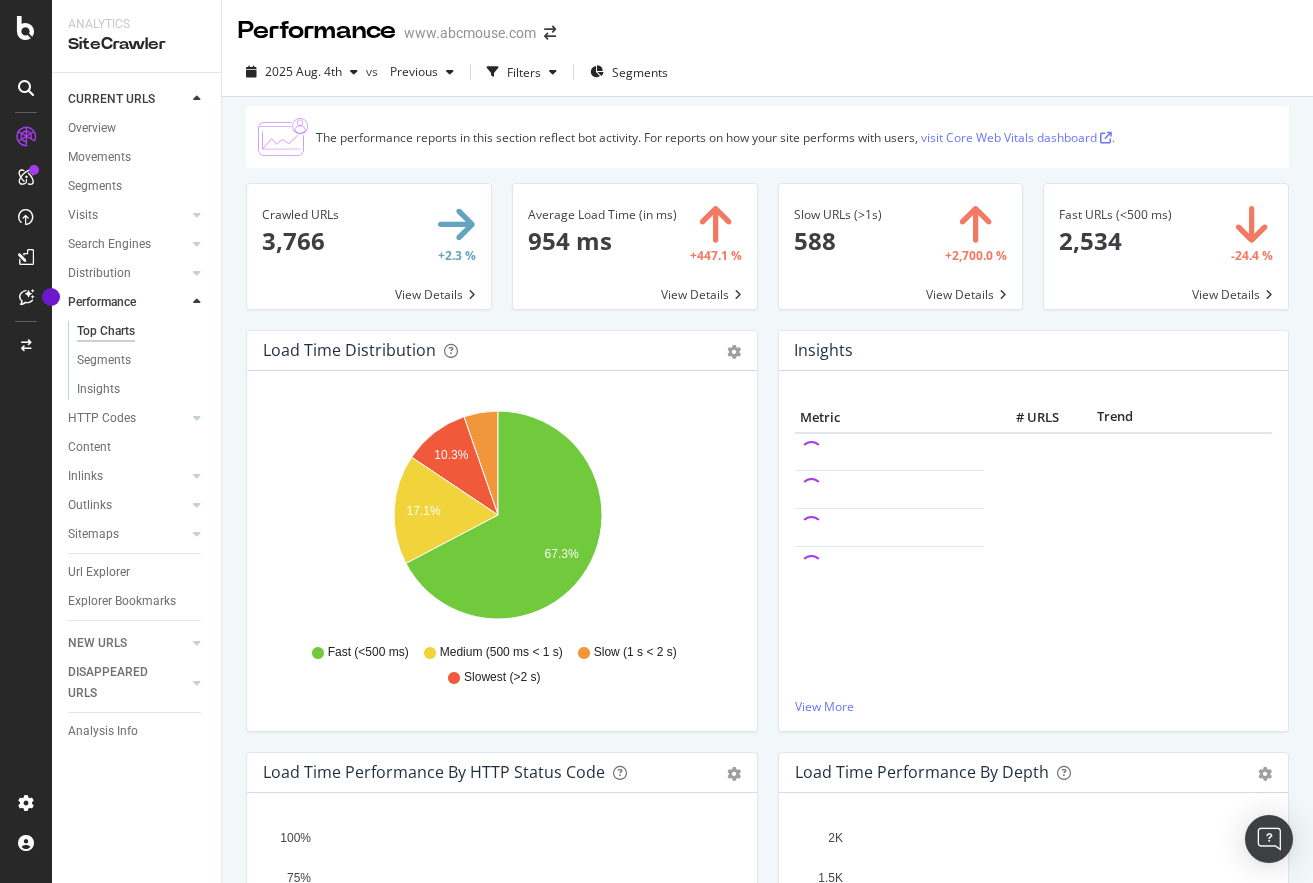 scroll, scrollTop: 0, scrollLeft: 0, axis: both 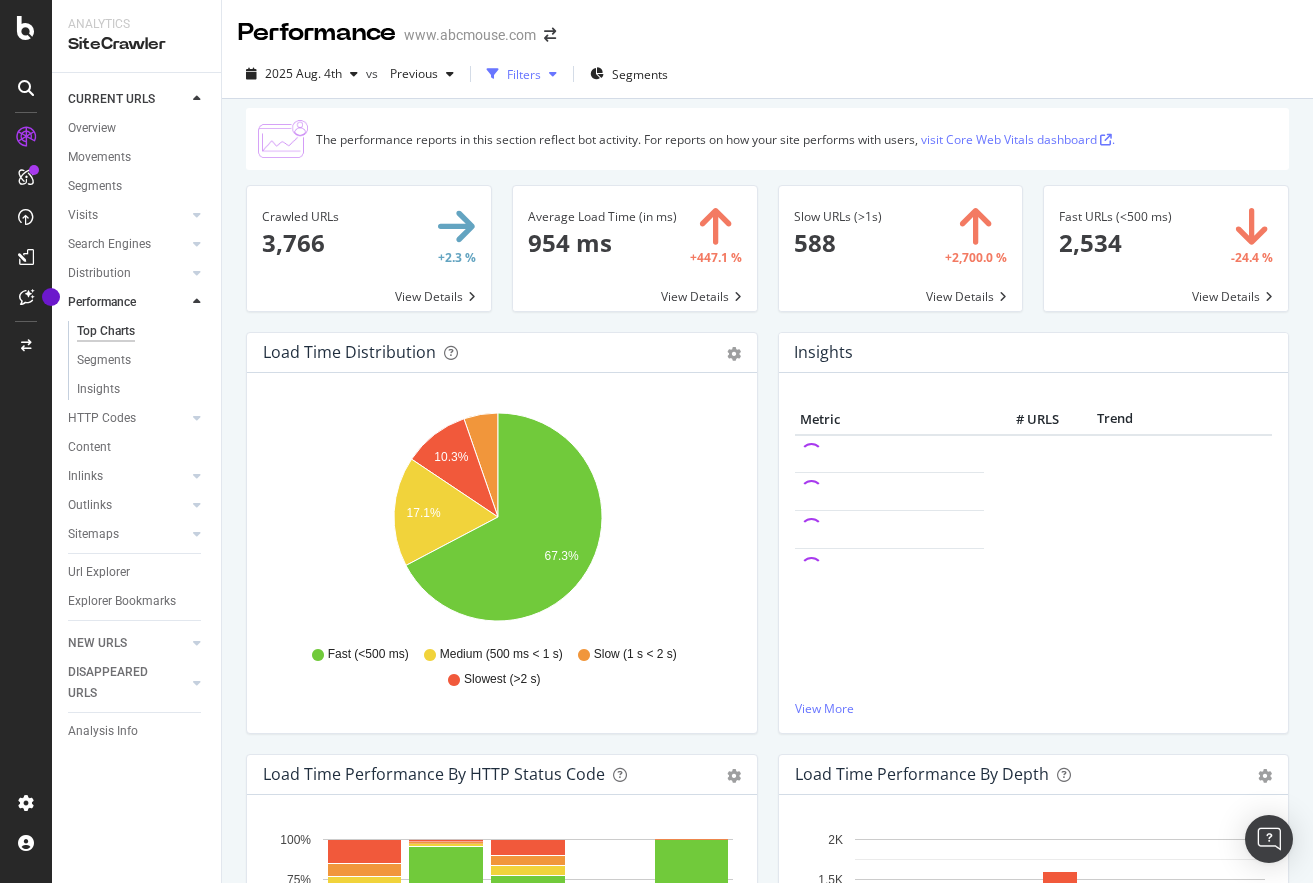 click at bounding box center (553, 74) 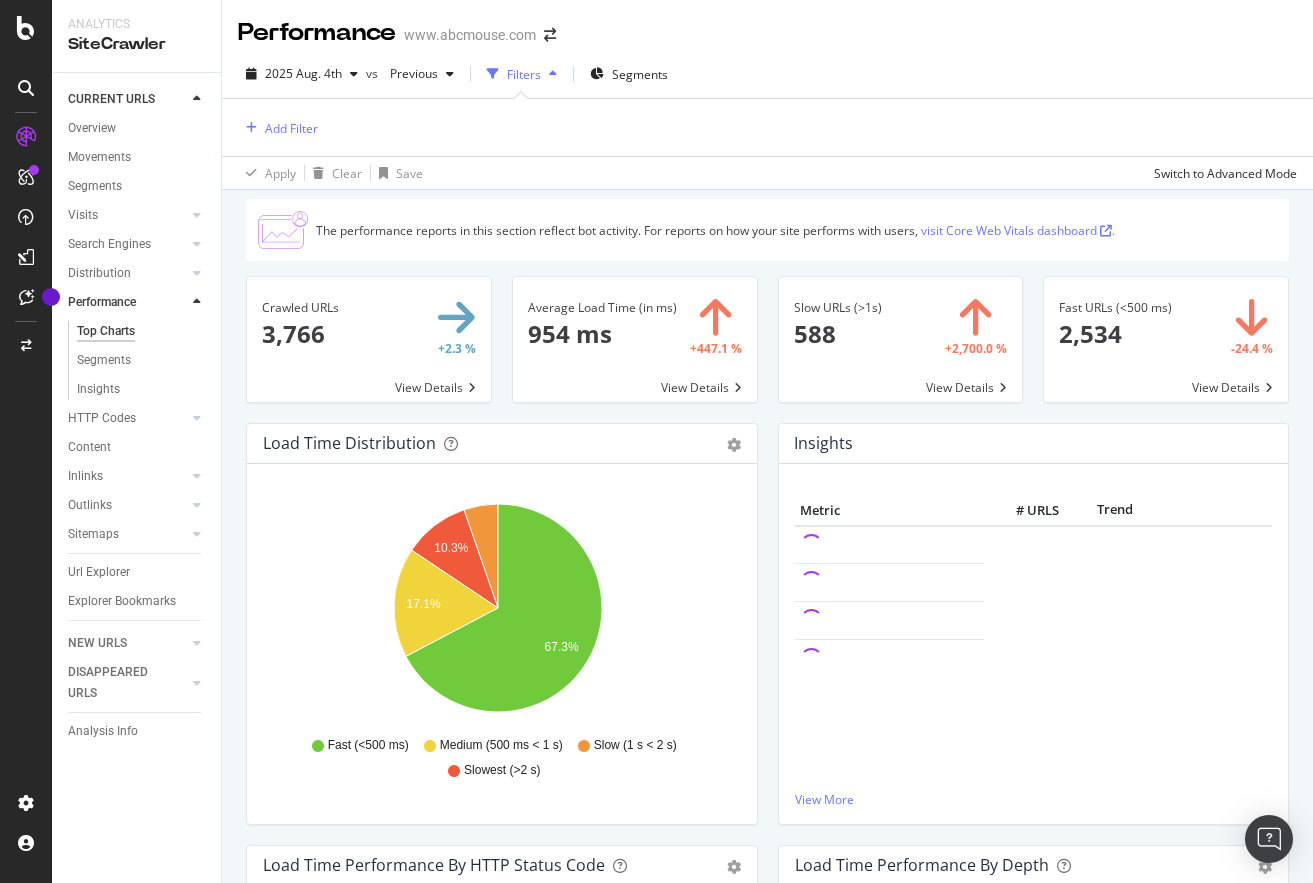 click at bounding box center (553, 74) 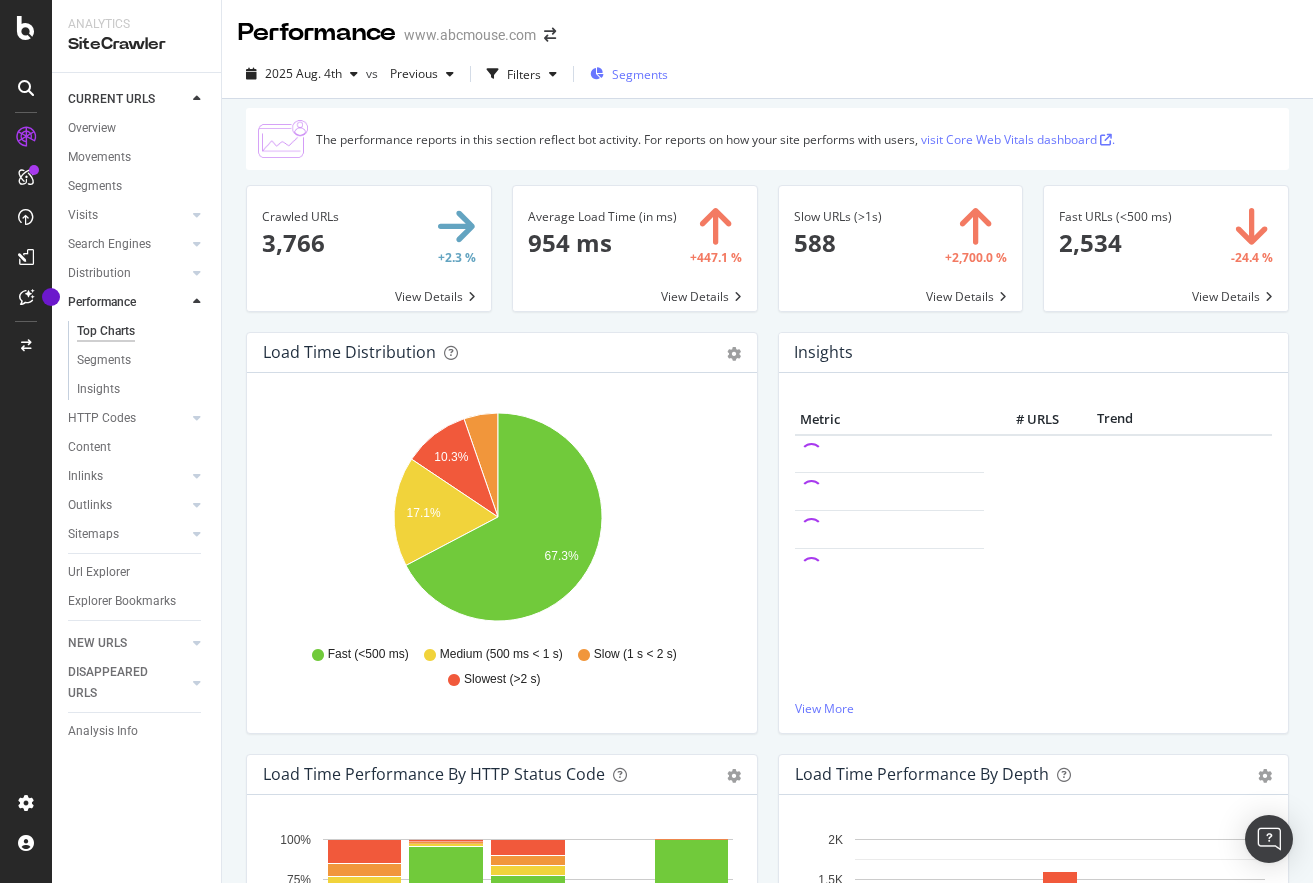 click on "Segments" at bounding box center (640, 74) 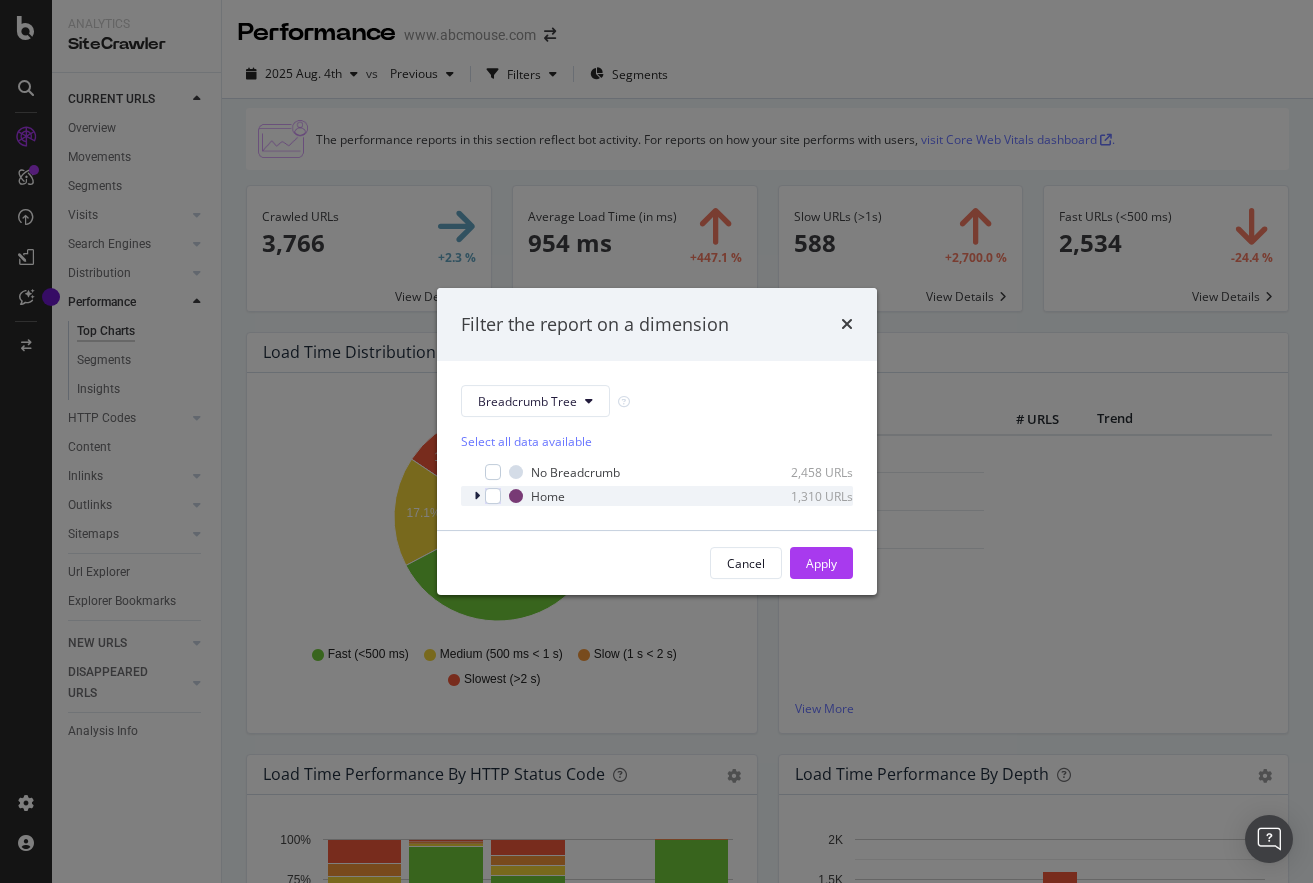 click at bounding box center [477, 496] 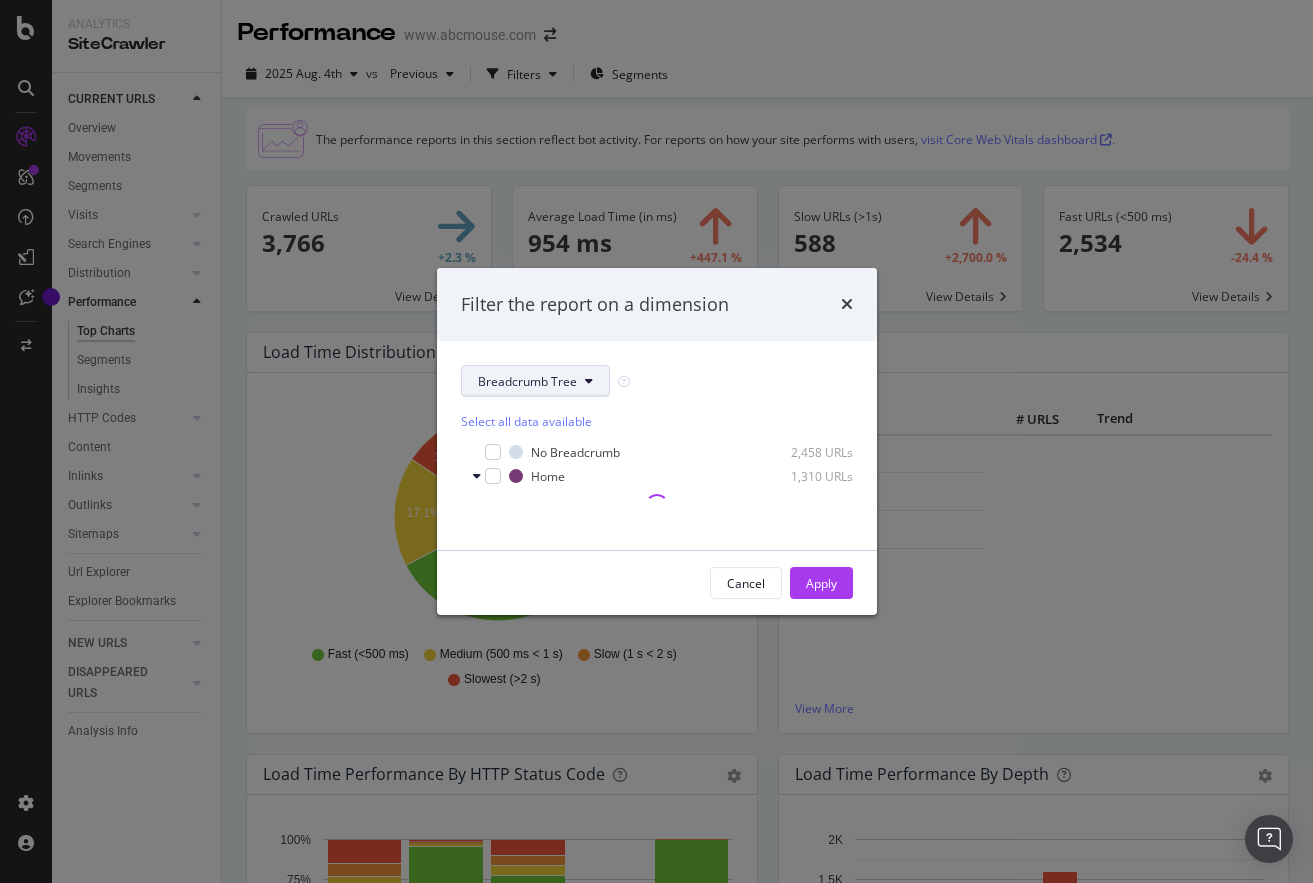 click on "Breadcrumb Tree" at bounding box center (535, 381) 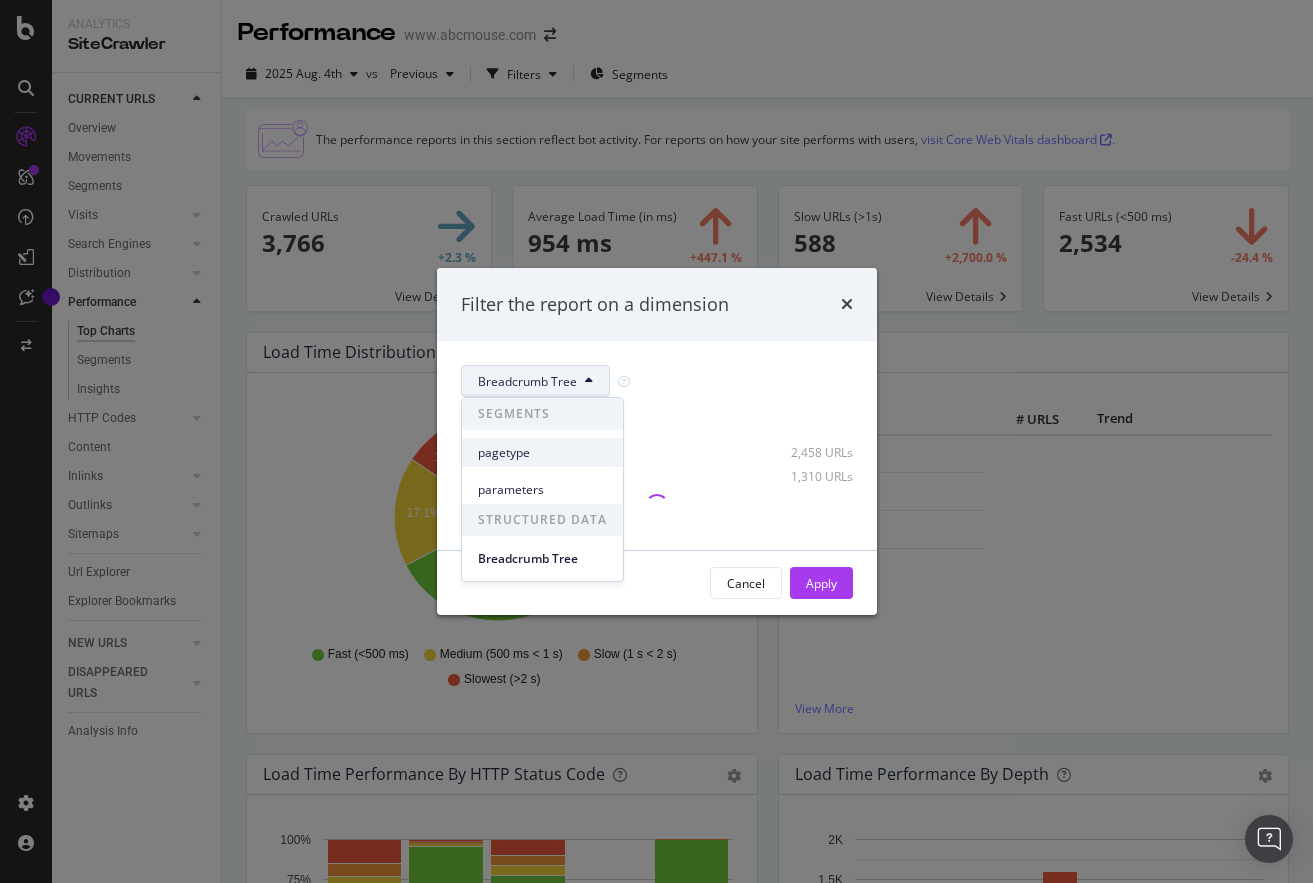 click on "pagetype" at bounding box center [542, 453] 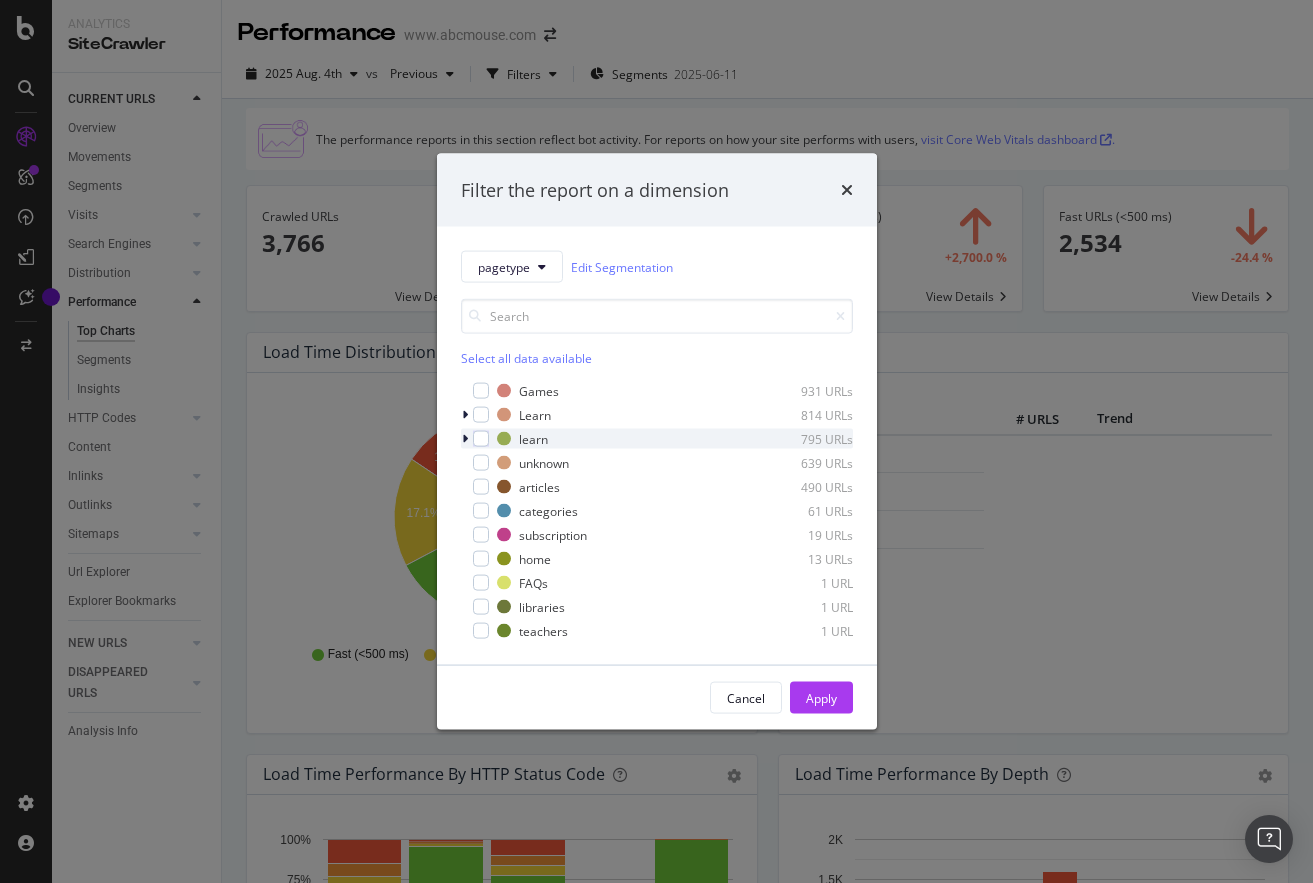 click at bounding box center (467, 439) 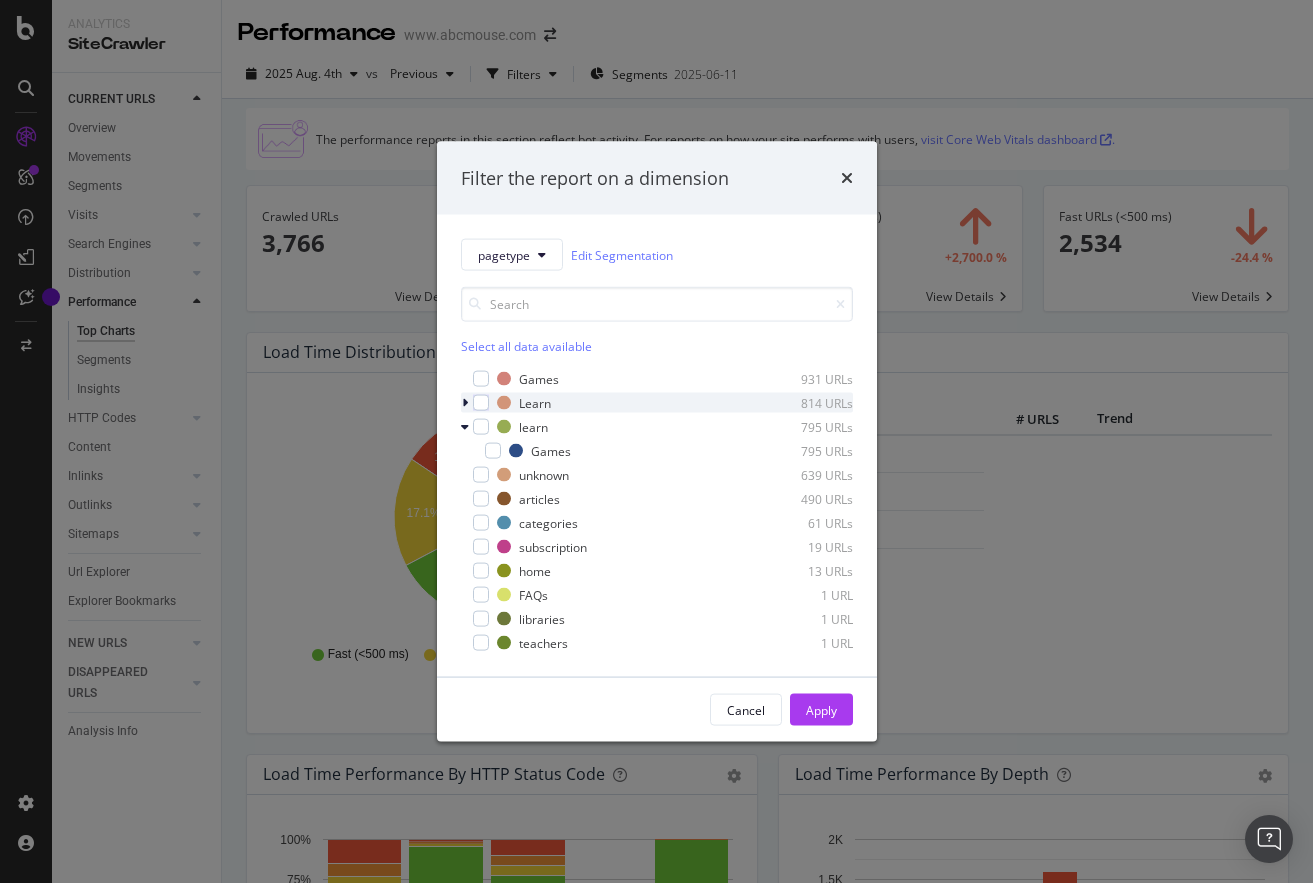 click at bounding box center (465, 403) 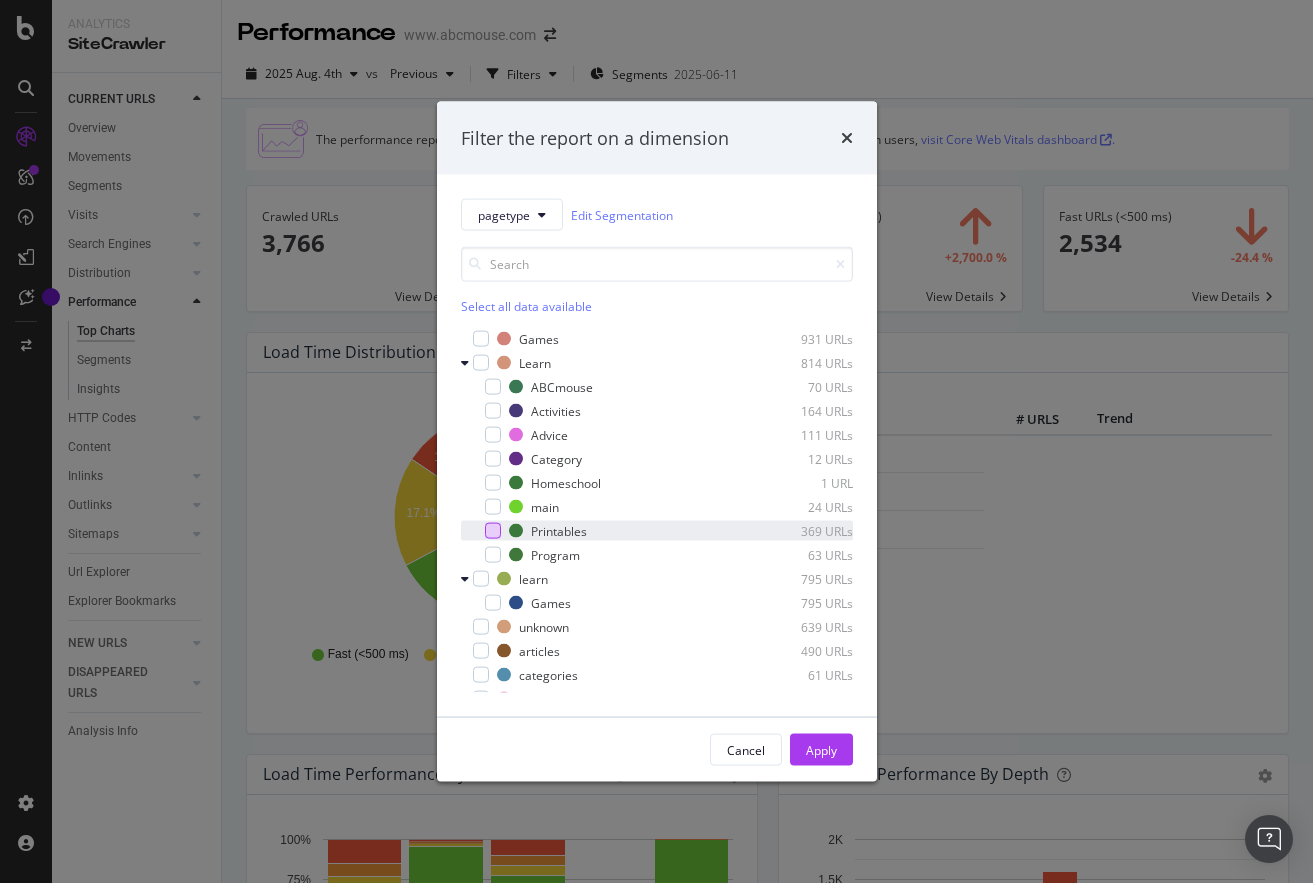 click at bounding box center [493, 531] 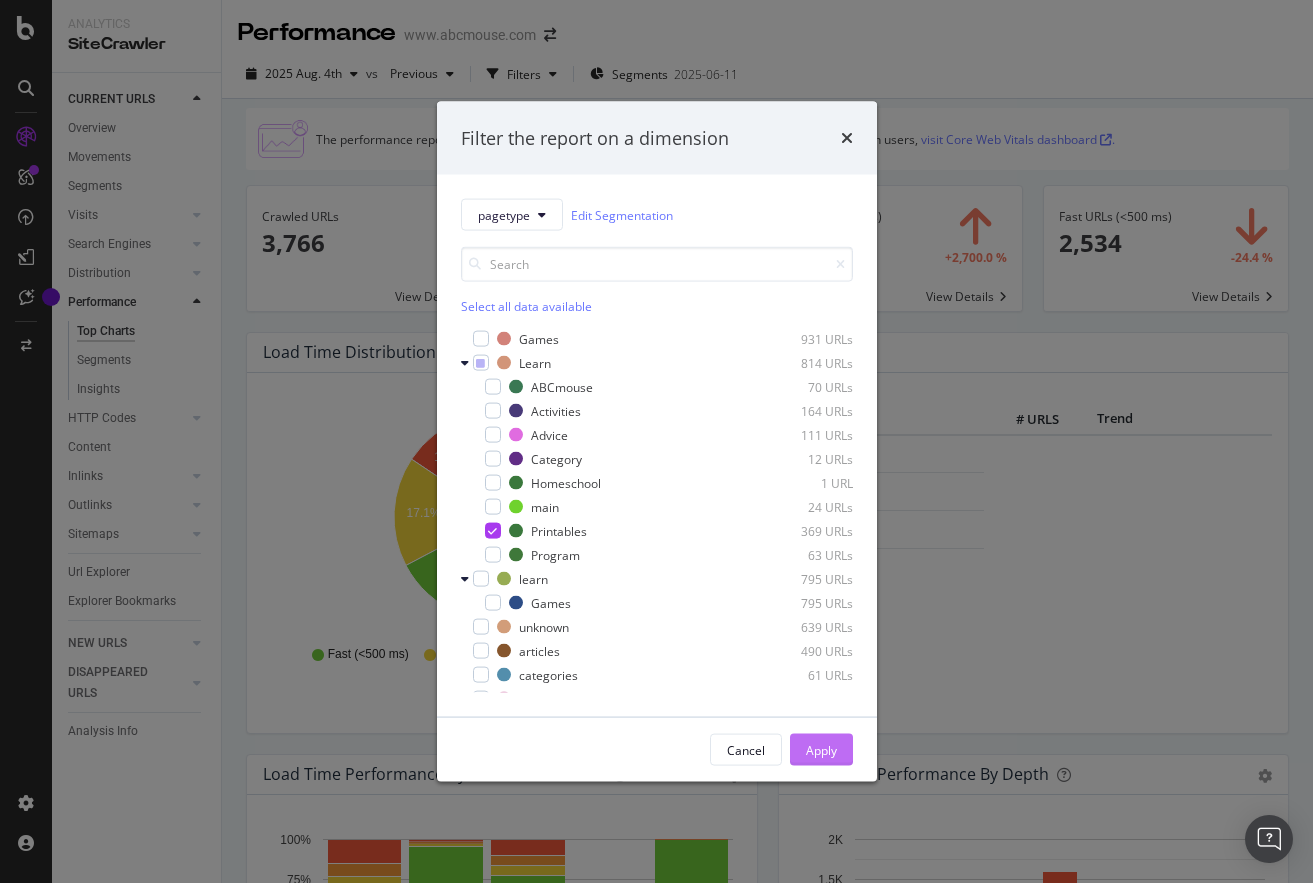 click on "Apply" at bounding box center (821, 749) 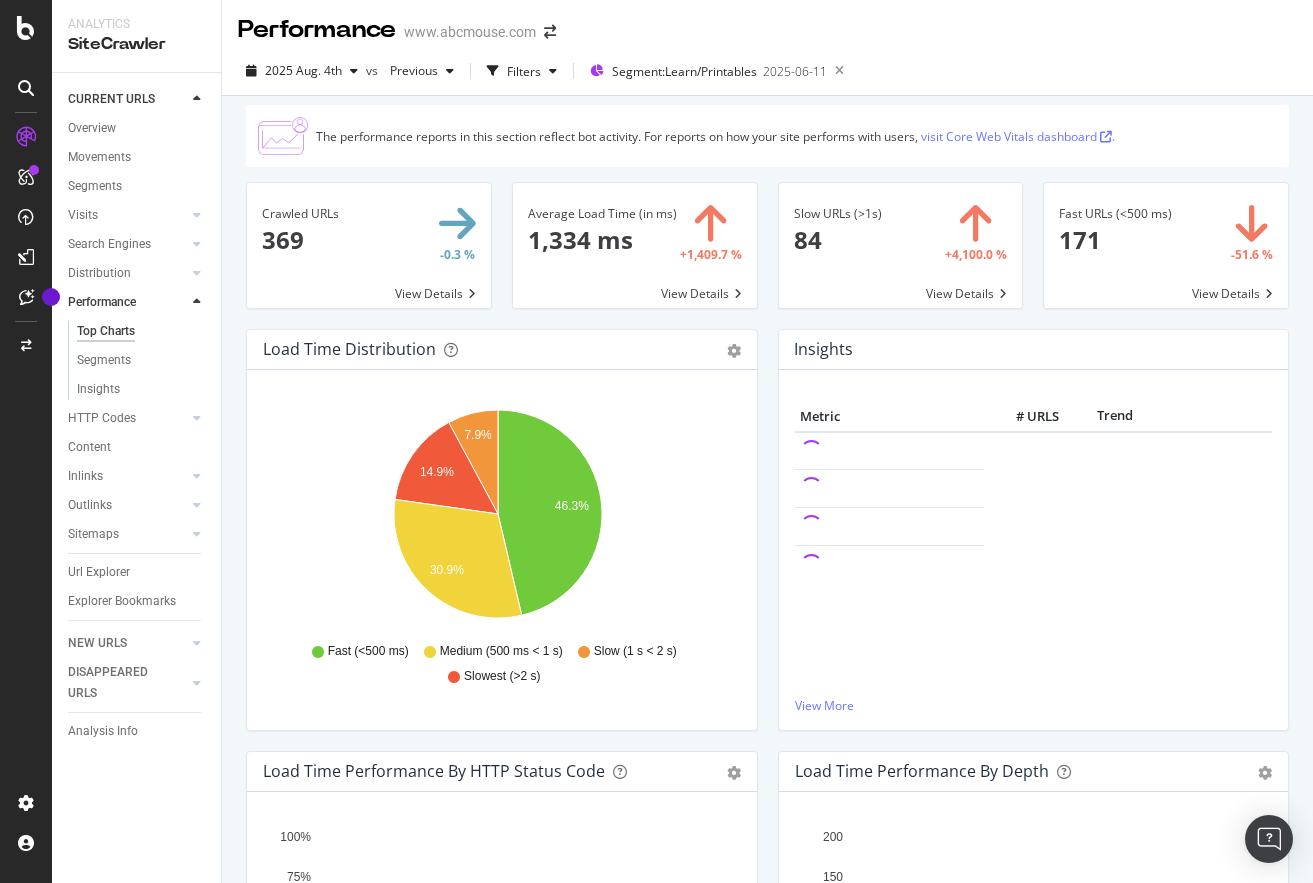 scroll, scrollTop: 4, scrollLeft: 0, axis: vertical 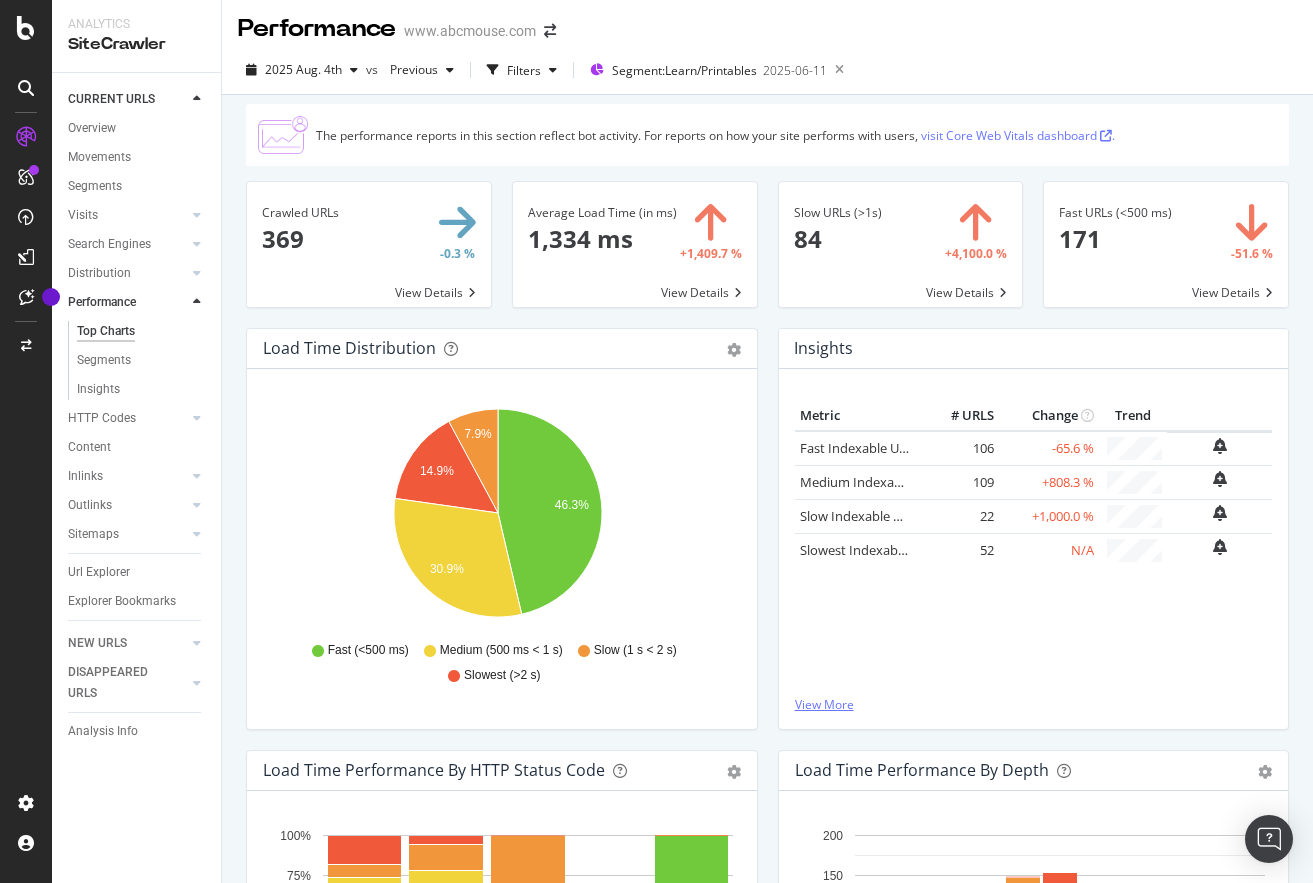click on "View More" at bounding box center (1034, 704) 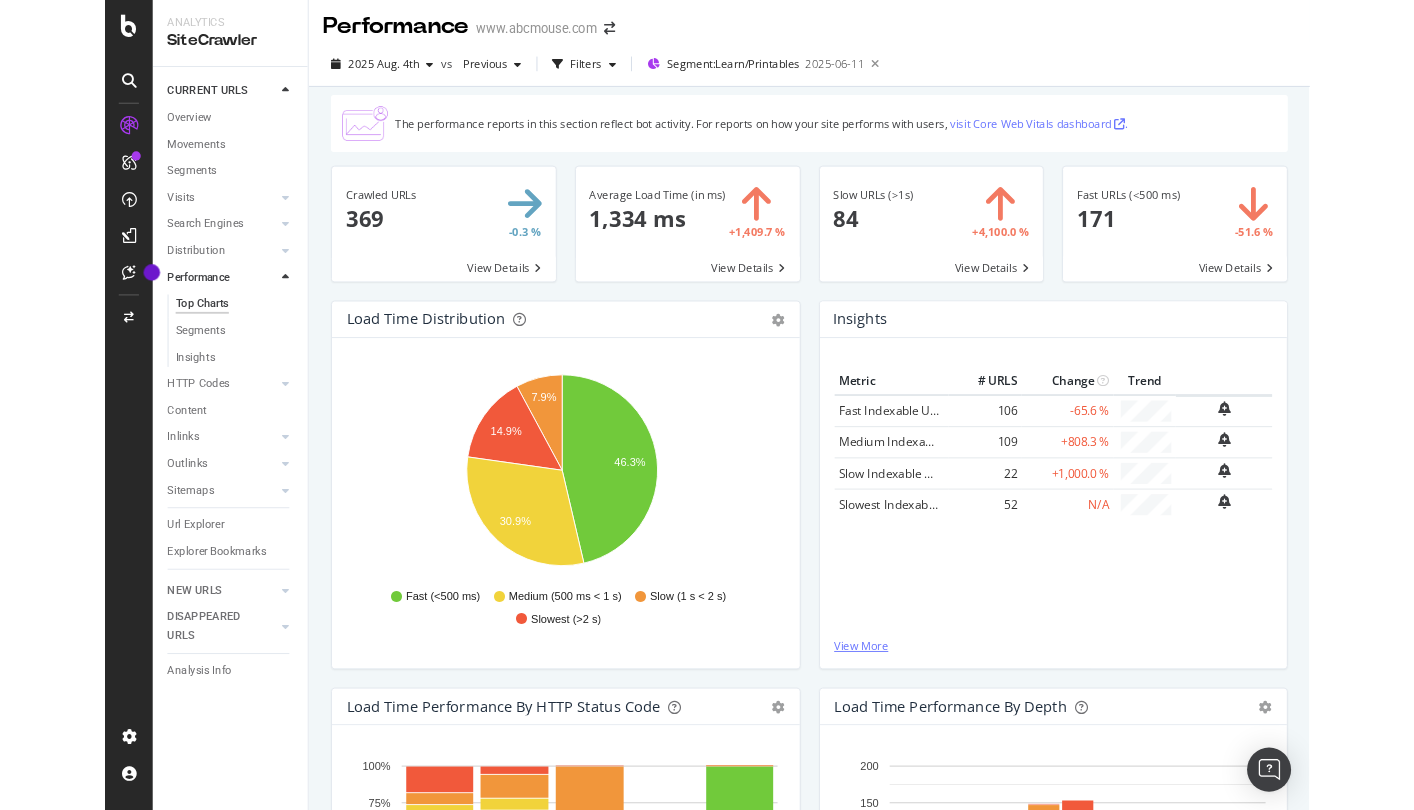 scroll, scrollTop: 0, scrollLeft: 0, axis: both 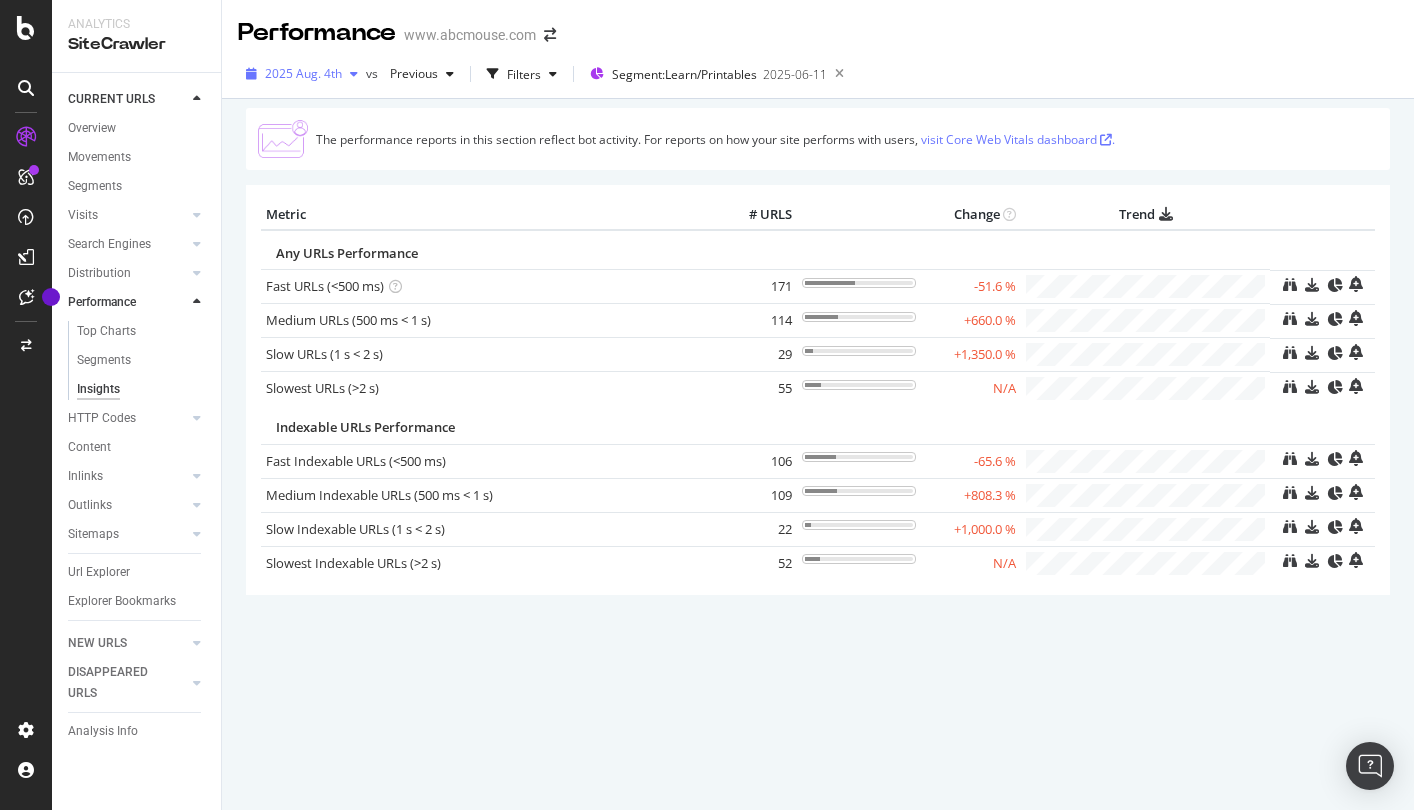click on "2025 Aug. 4th" at bounding box center (303, 73) 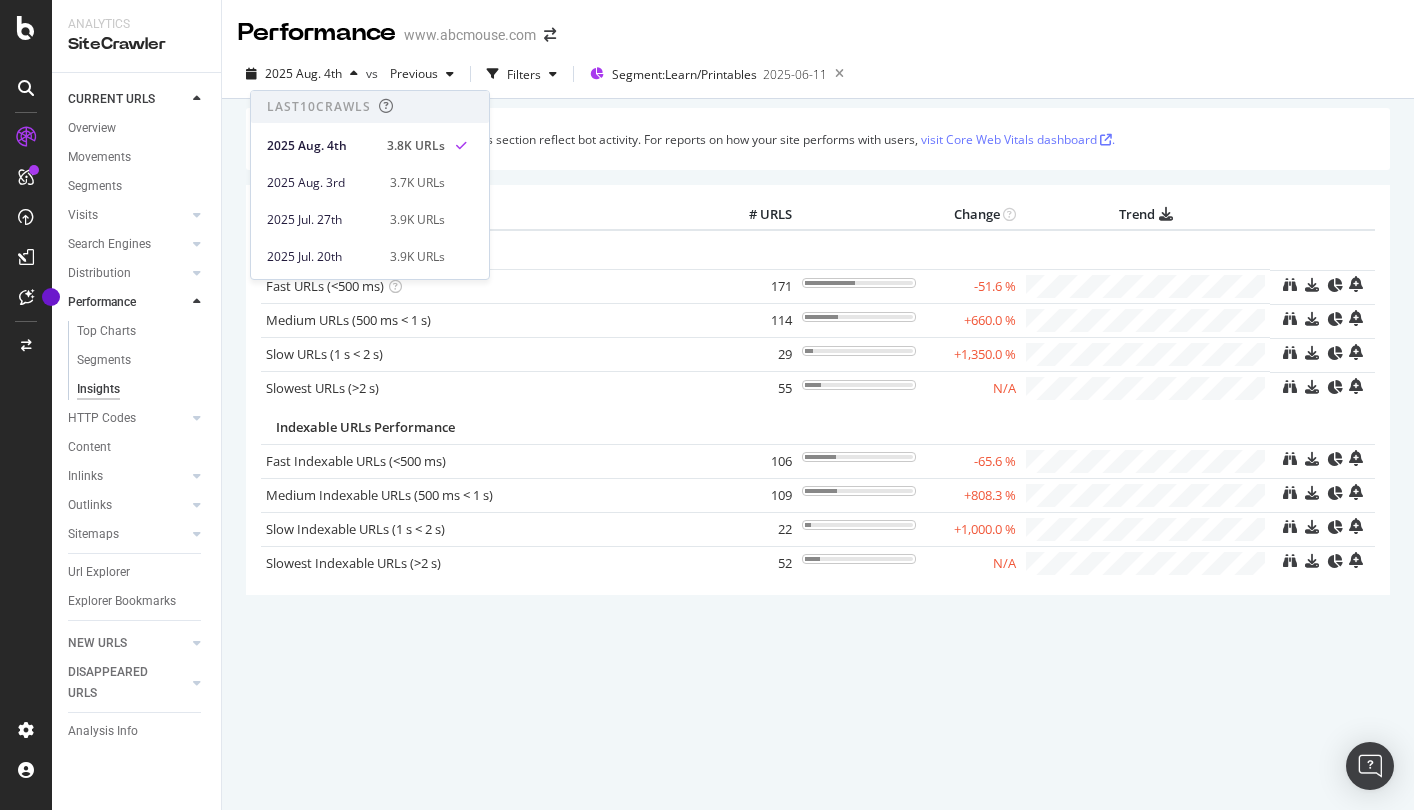 click on "Segments [DATE] vs Previous Filters Segment:  Learn/Printables [DATE]" at bounding box center [818, 78] 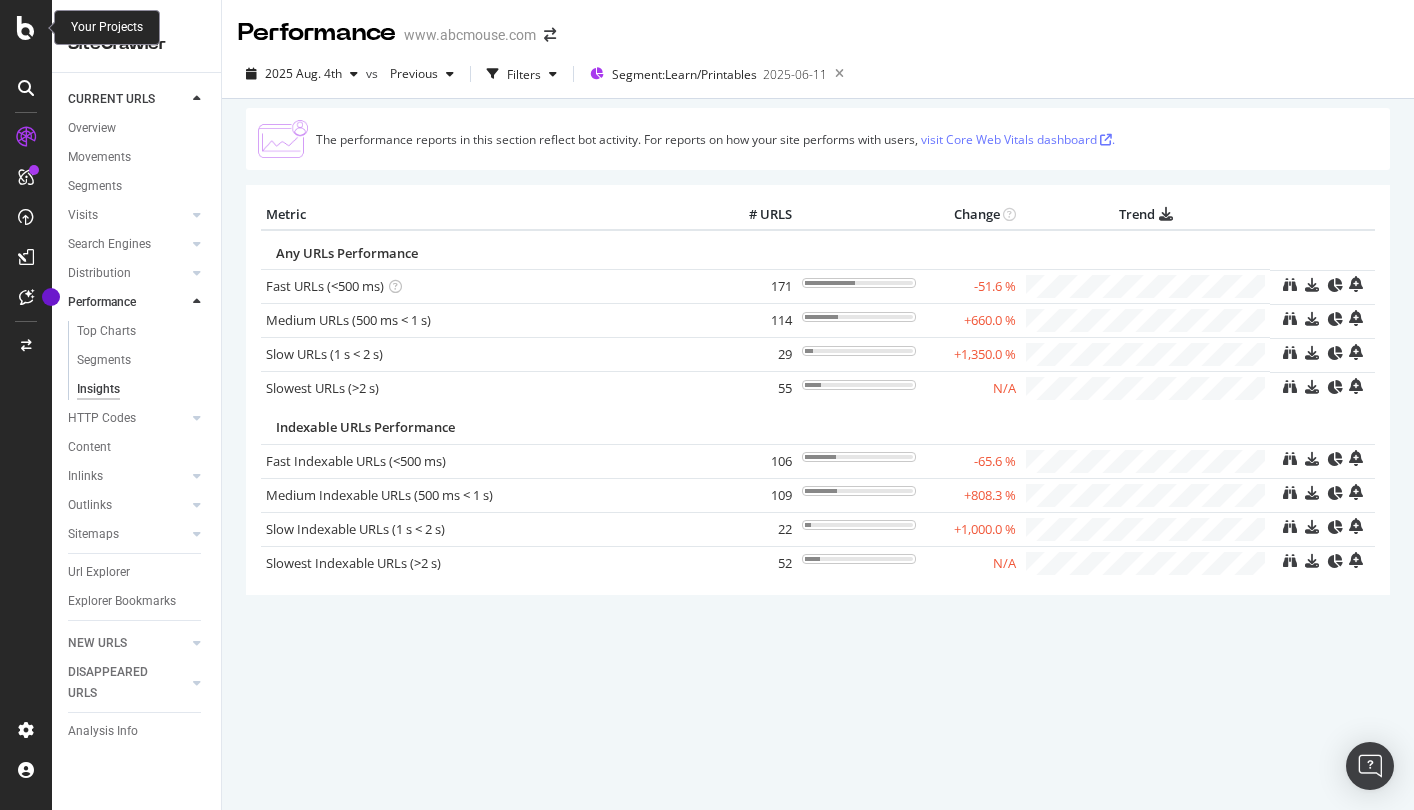 click at bounding box center [26, 28] 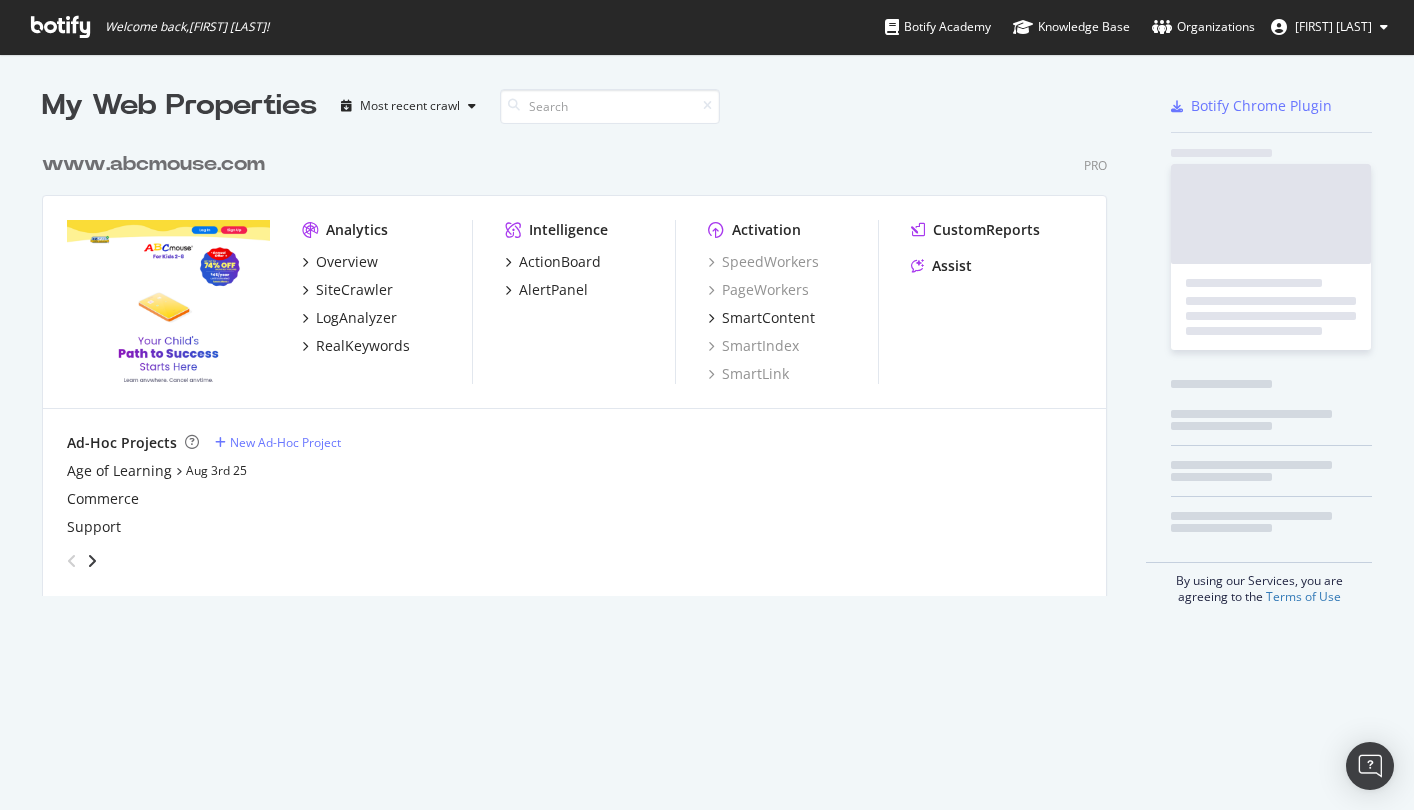 scroll, scrollTop: 16, scrollLeft: 16, axis: both 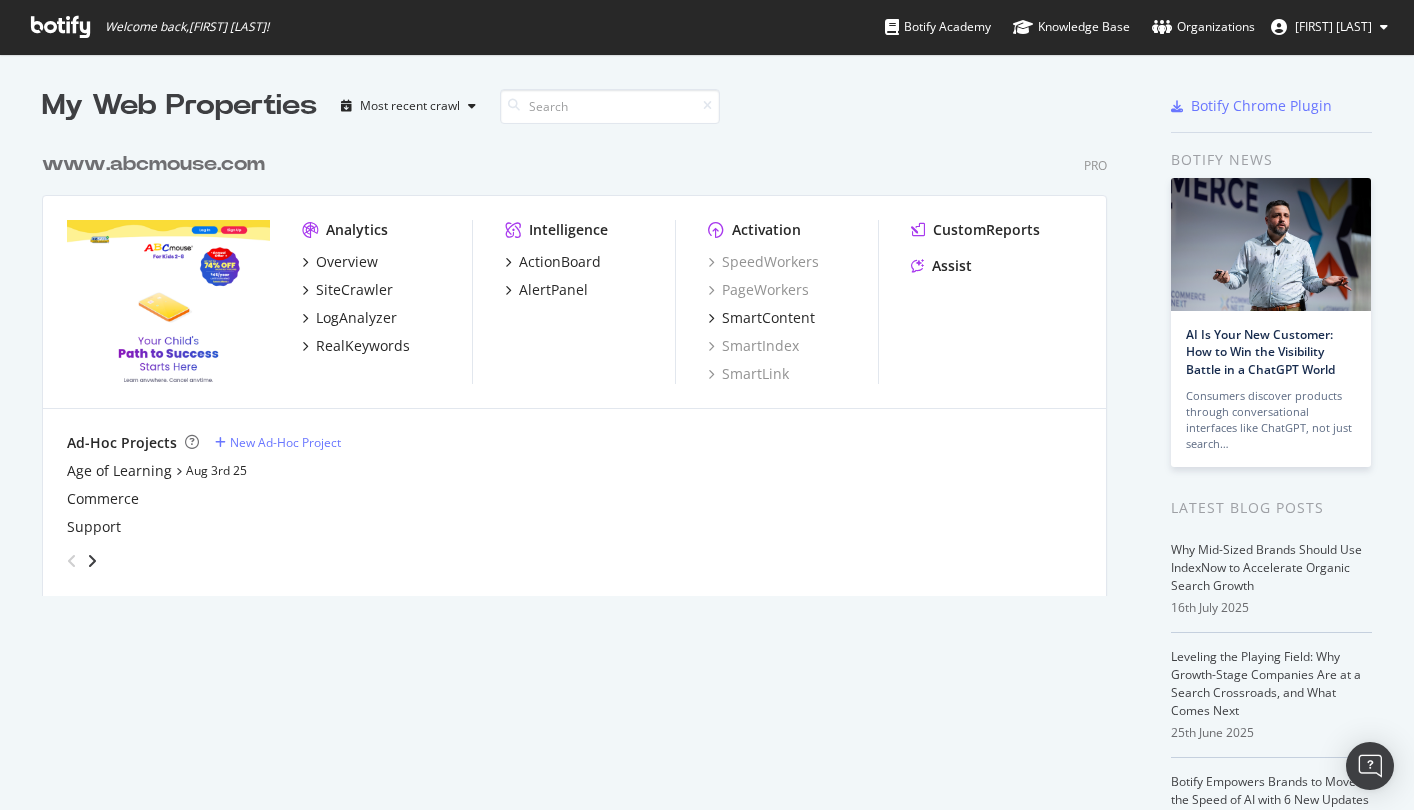 click on "www.abcmouse.com" at bounding box center [153, 164] 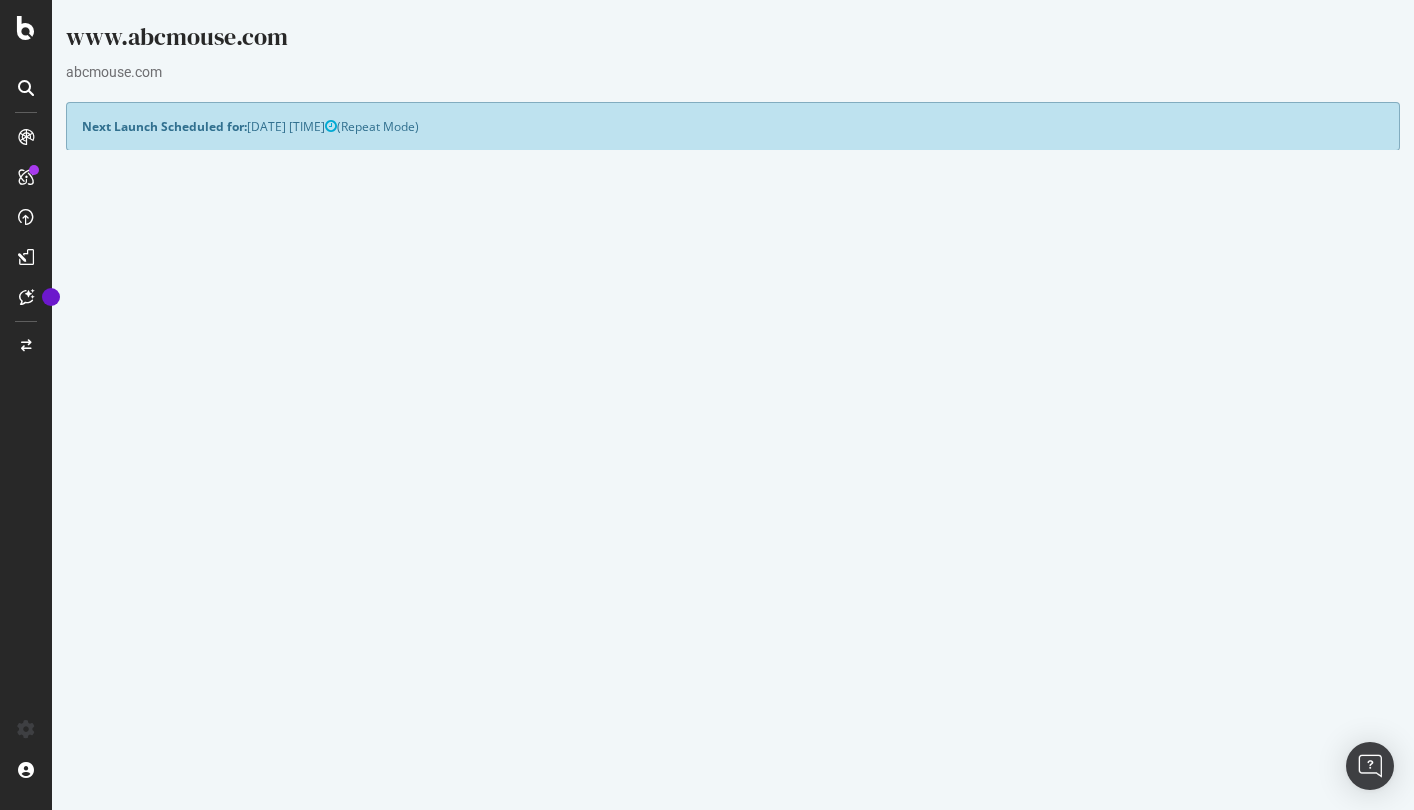 scroll, scrollTop: 0, scrollLeft: 0, axis: both 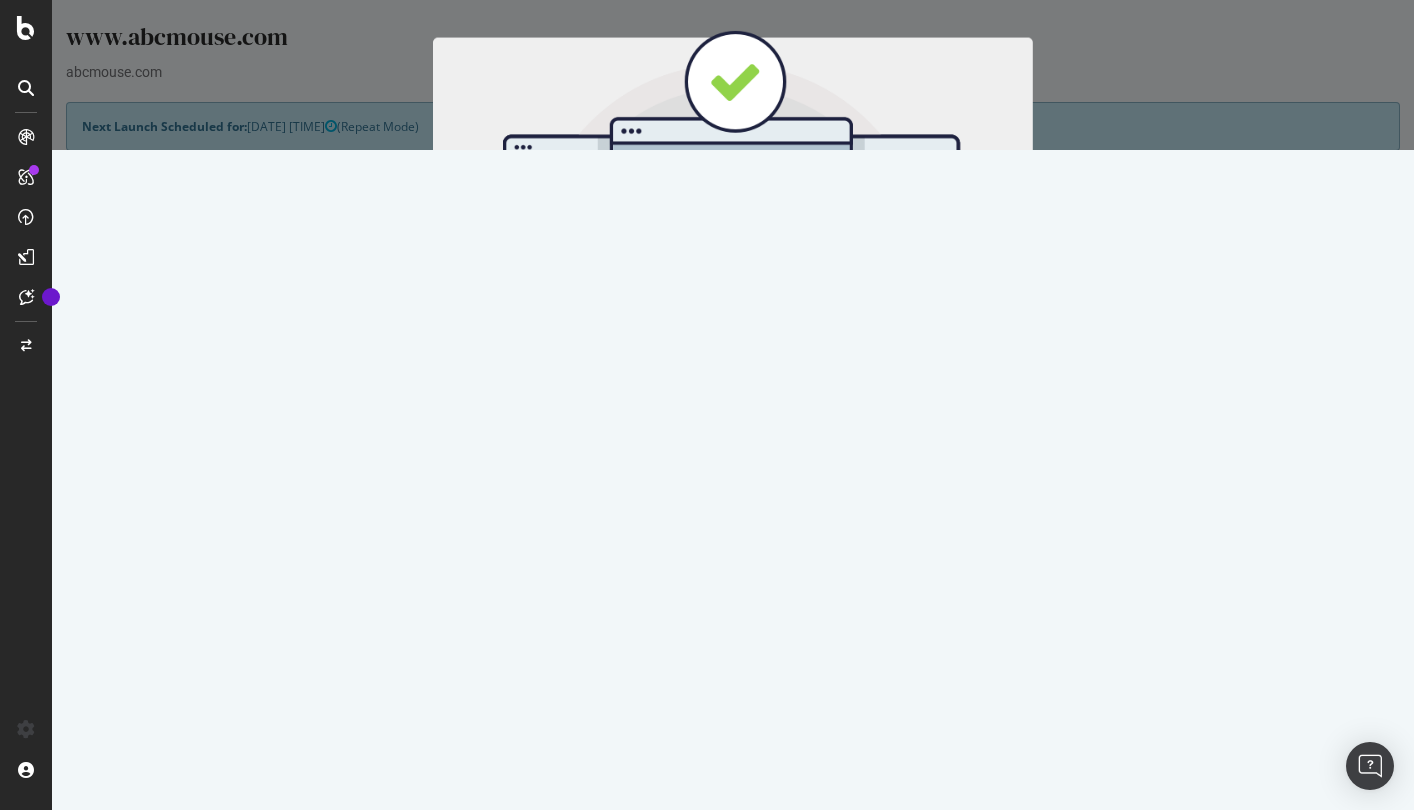 click on "Start Now" at bounding box center [770, 332] 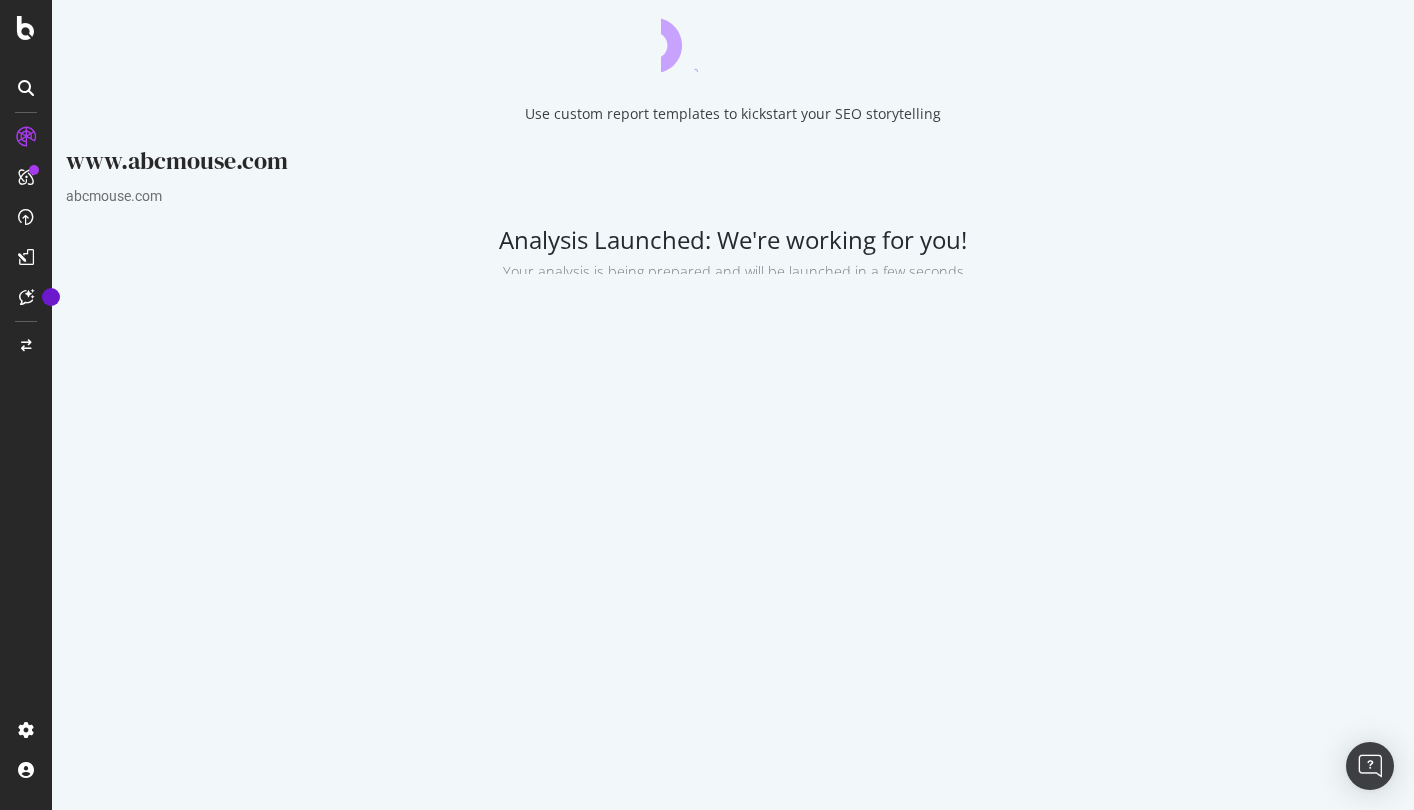 scroll, scrollTop: 0, scrollLeft: 0, axis: both 